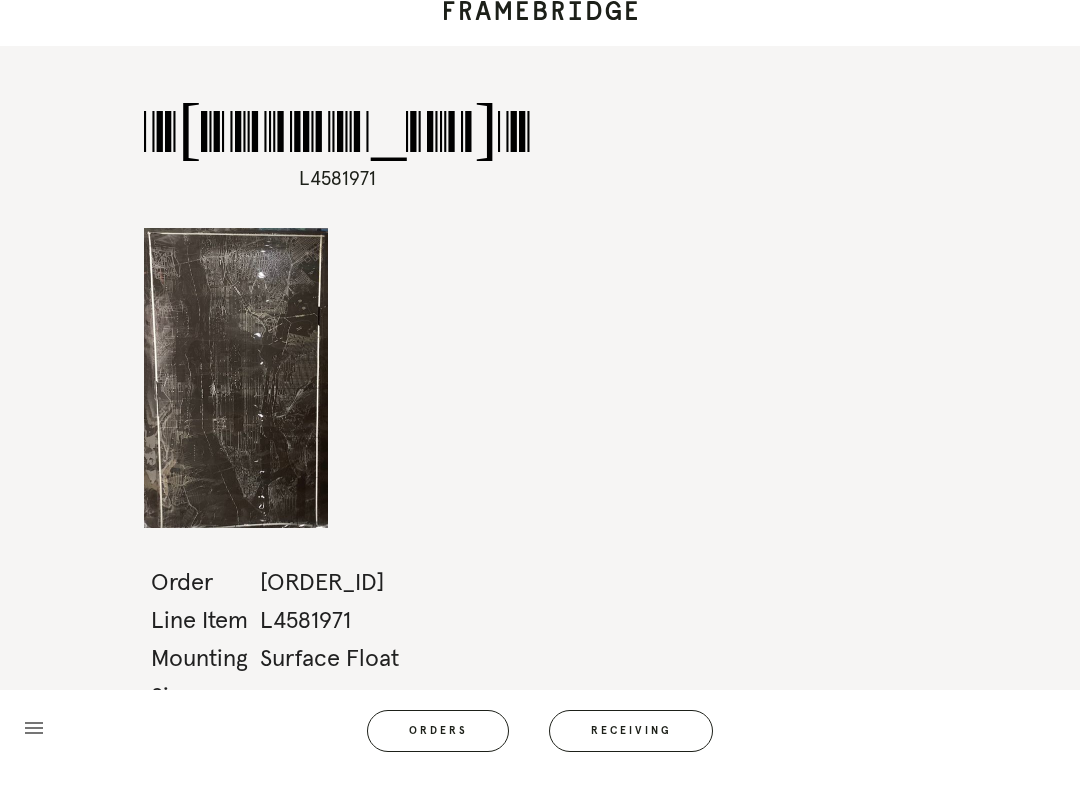 scroll, scrollTop: 0, scrollLeft: 0, axis: both 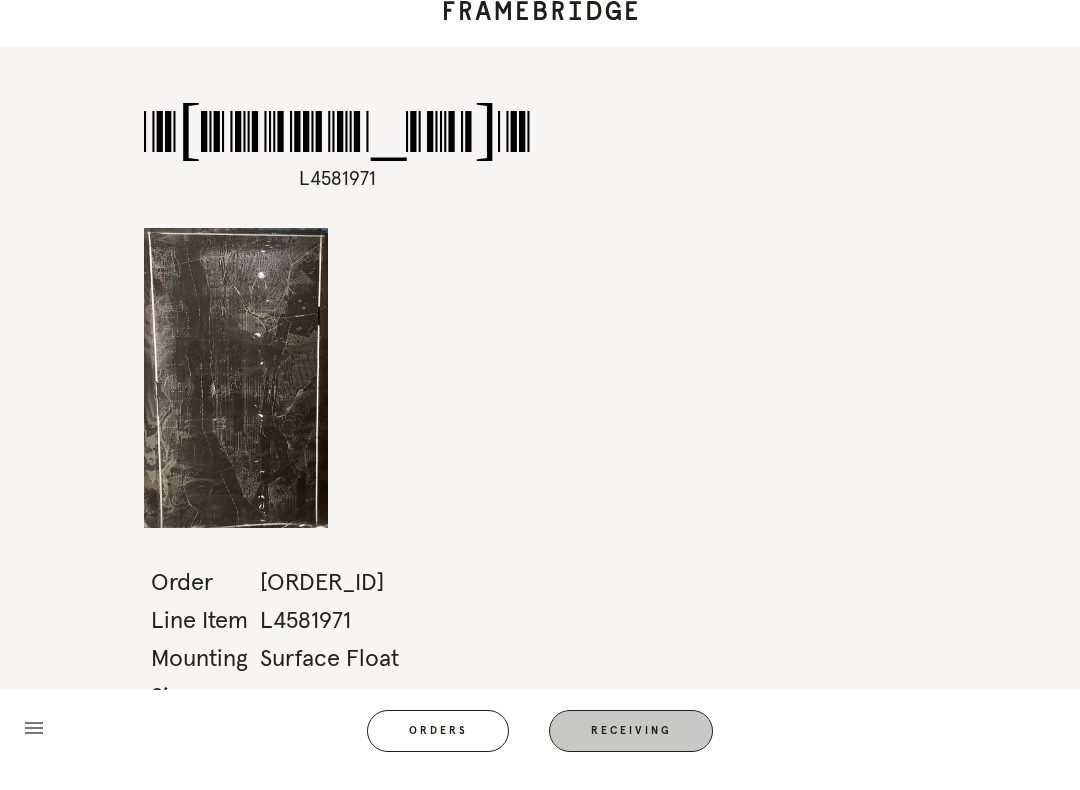 click on "Receiving" at bounding box center (631, 750) 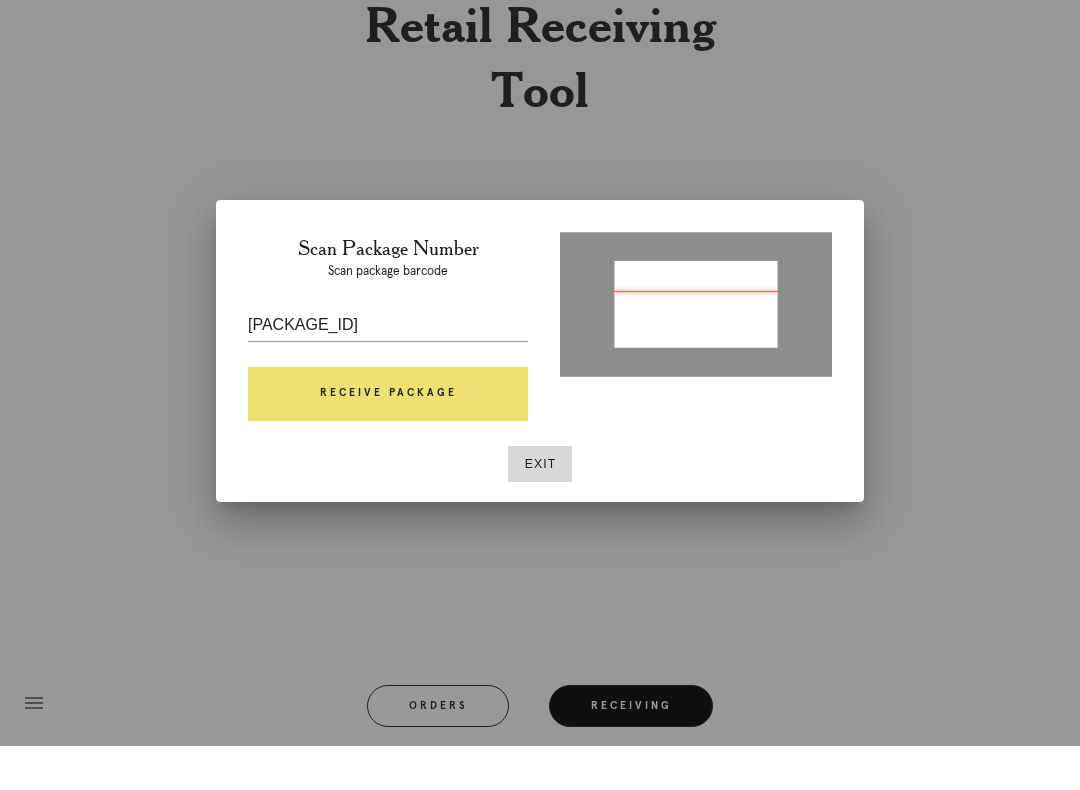 click on "Receive Package" at bounding box center (388, 438) 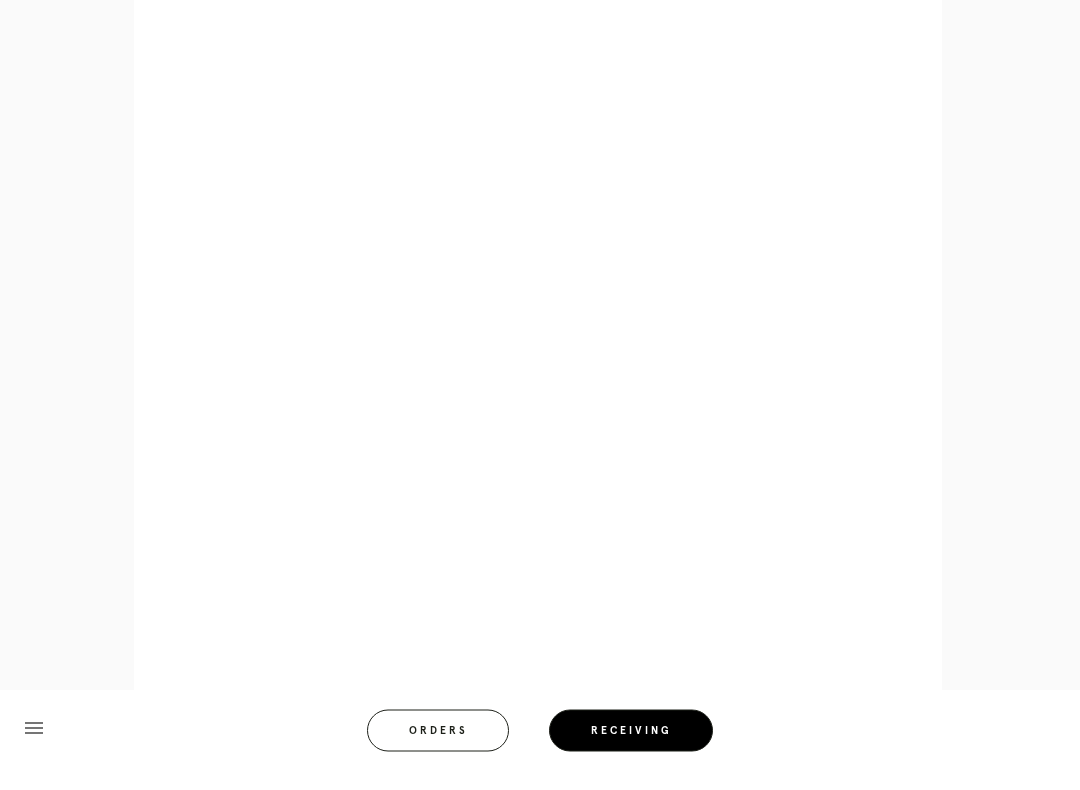 scroll, scrollTop: 1027, scrollLeft: 0, axis: vertical 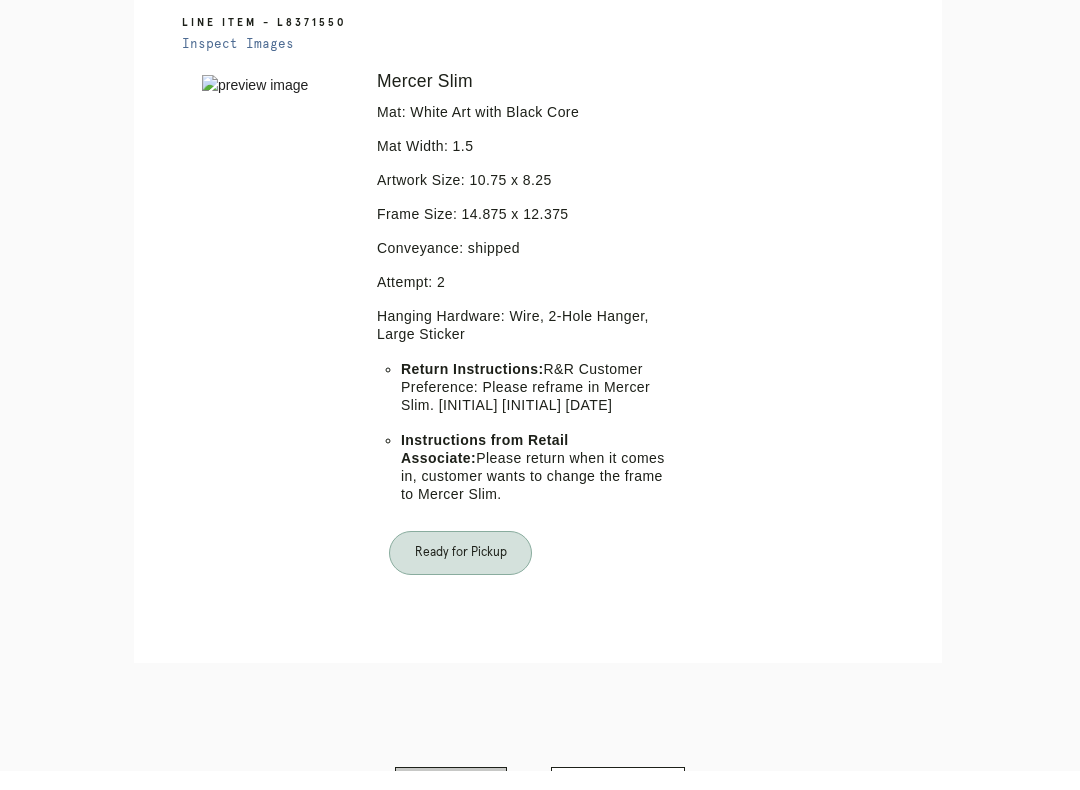 click on "Orders" at bounding box center (451, 810) 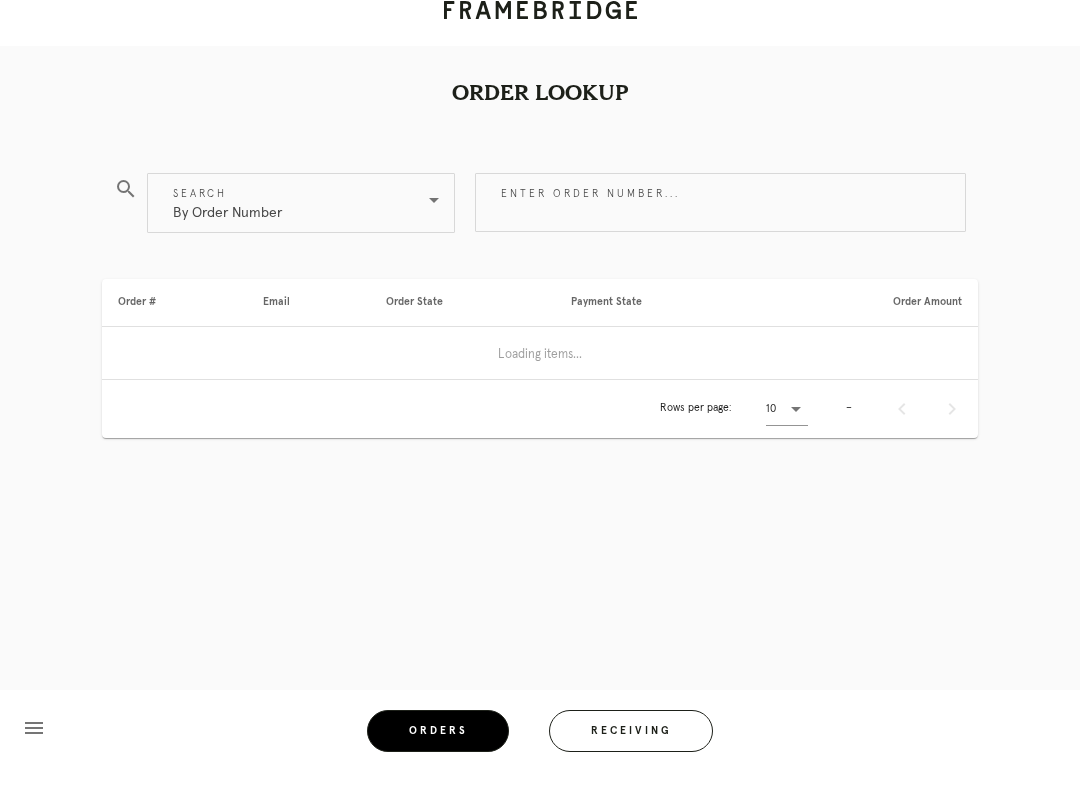 scroll, scrollTop: 0, scrollLeft: 0, axis: both 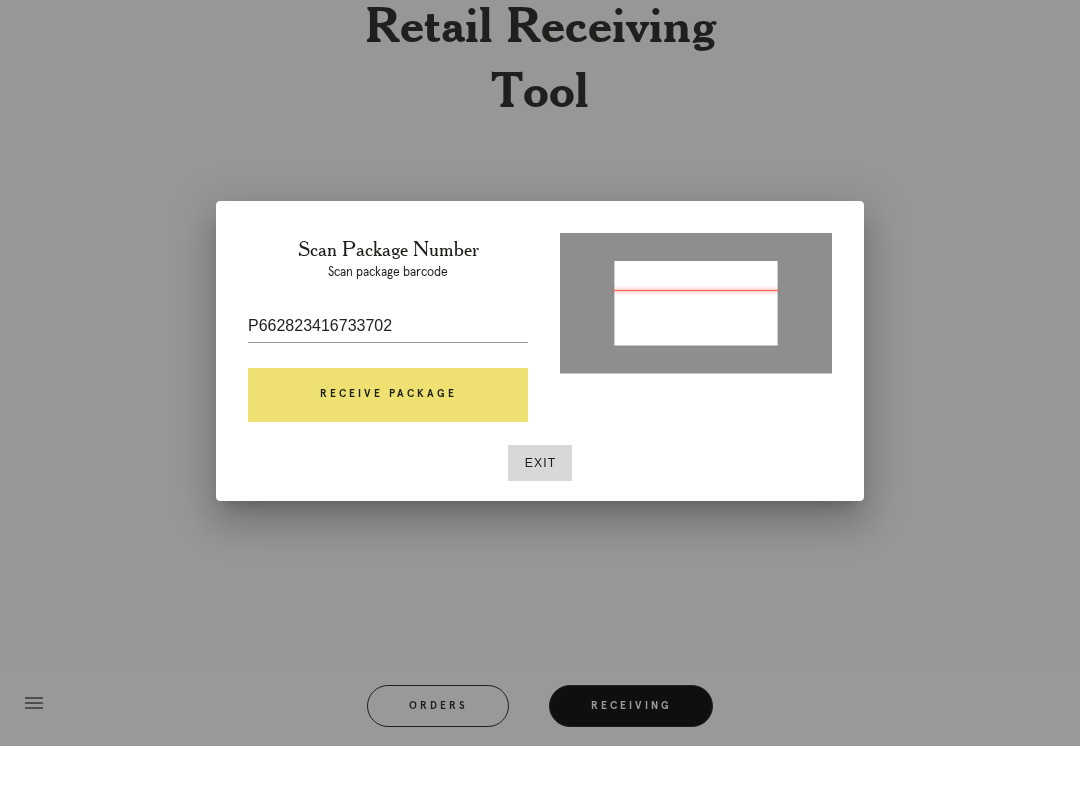 click on "Receive Package" at bounding box center [388, 439] 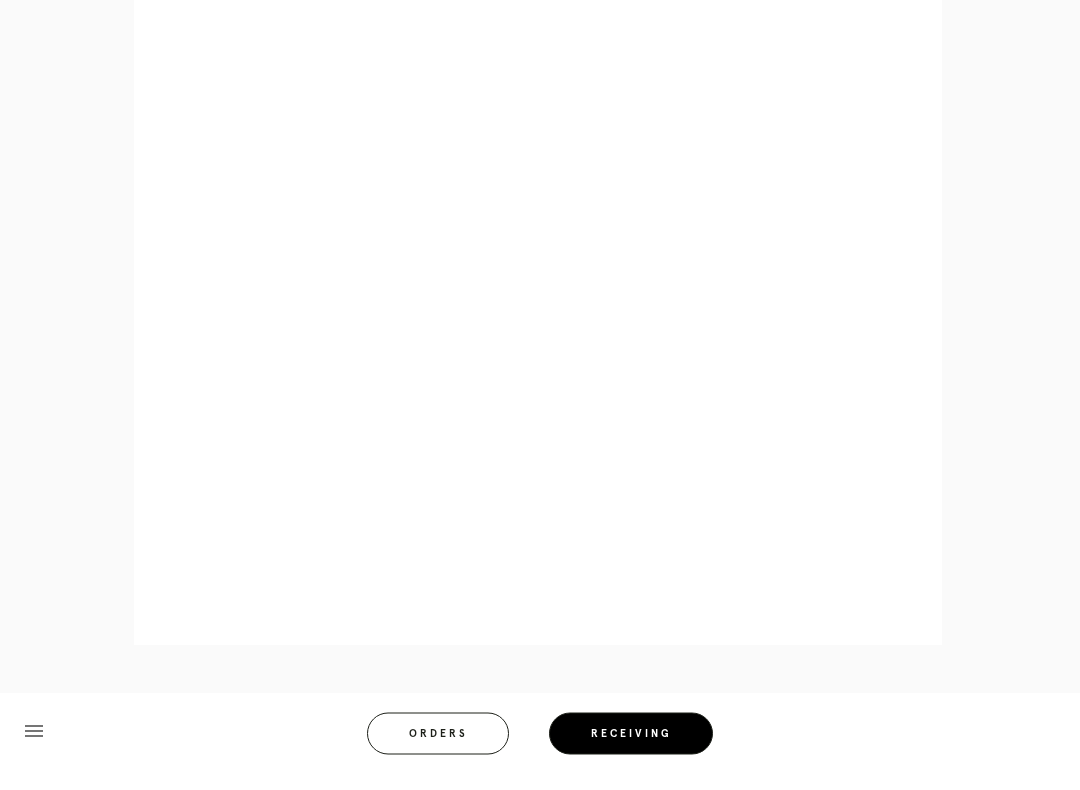 scroll, scrollTop: 839, scrollLeft: 0, axis: vertical 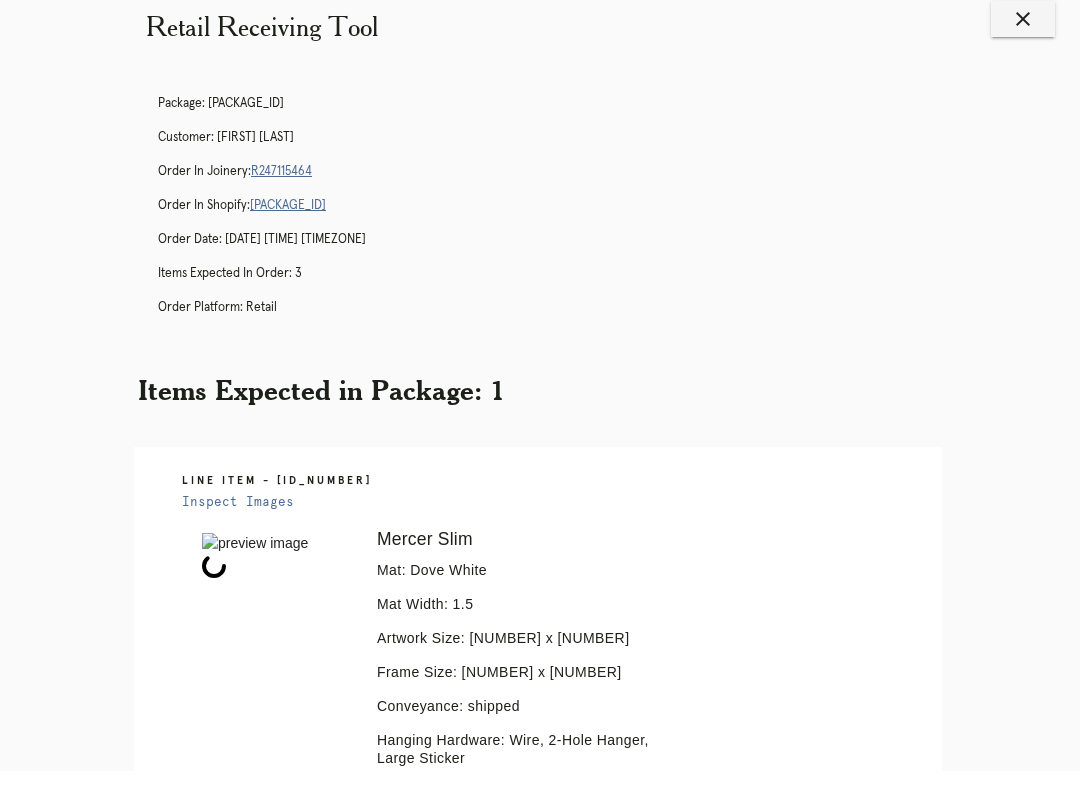 click on "Orders" at bounding box center (451, 1074) 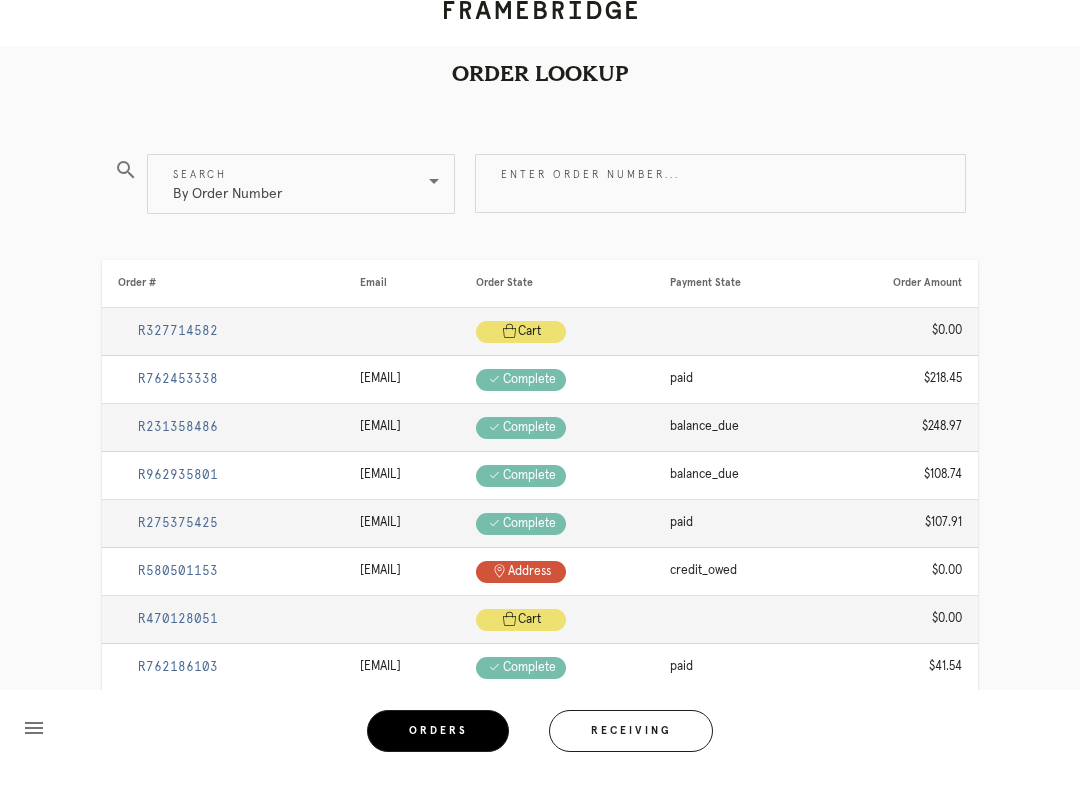 click on "Receiving" at bounding box center (631, 750) 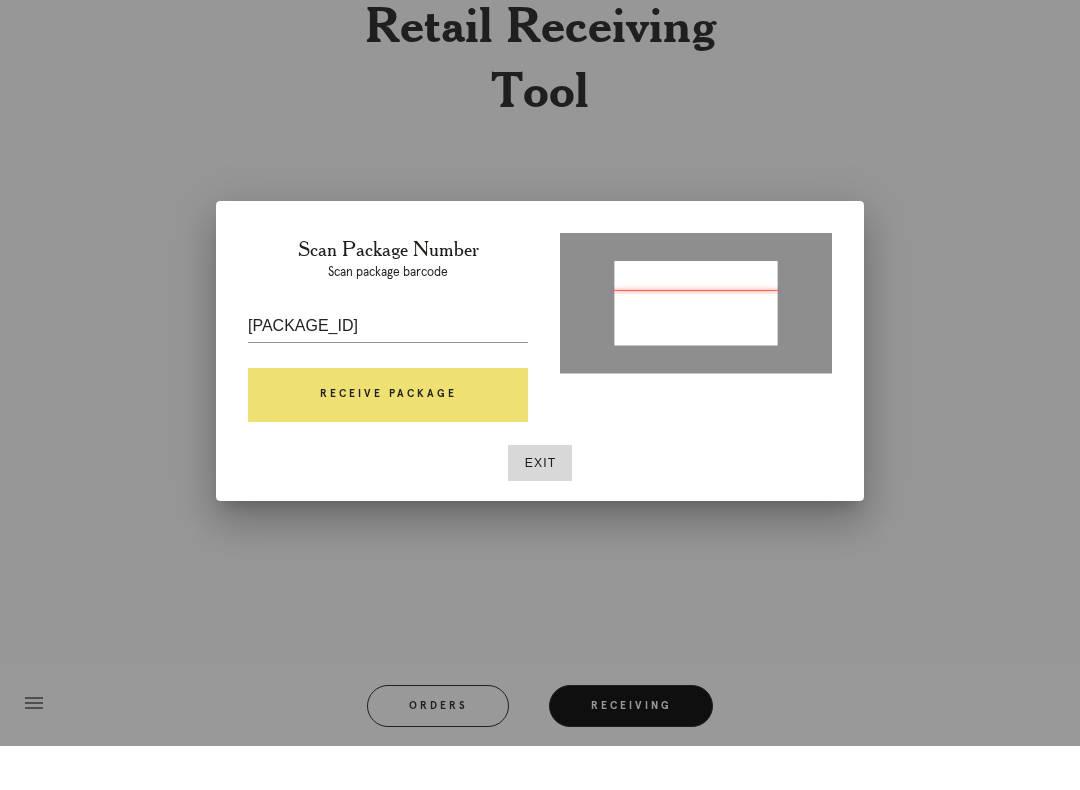 click on "Receive Package" at bounding box center [388, 439] 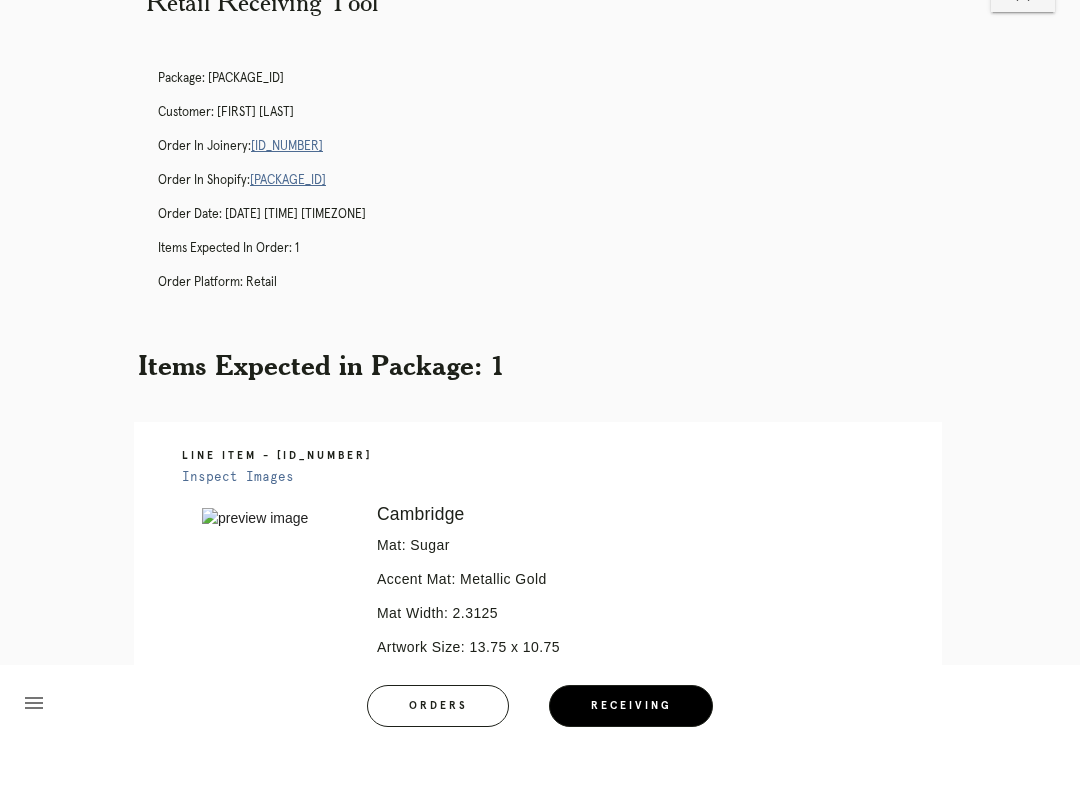 click on "Orders" at bounding box center (438, 750) 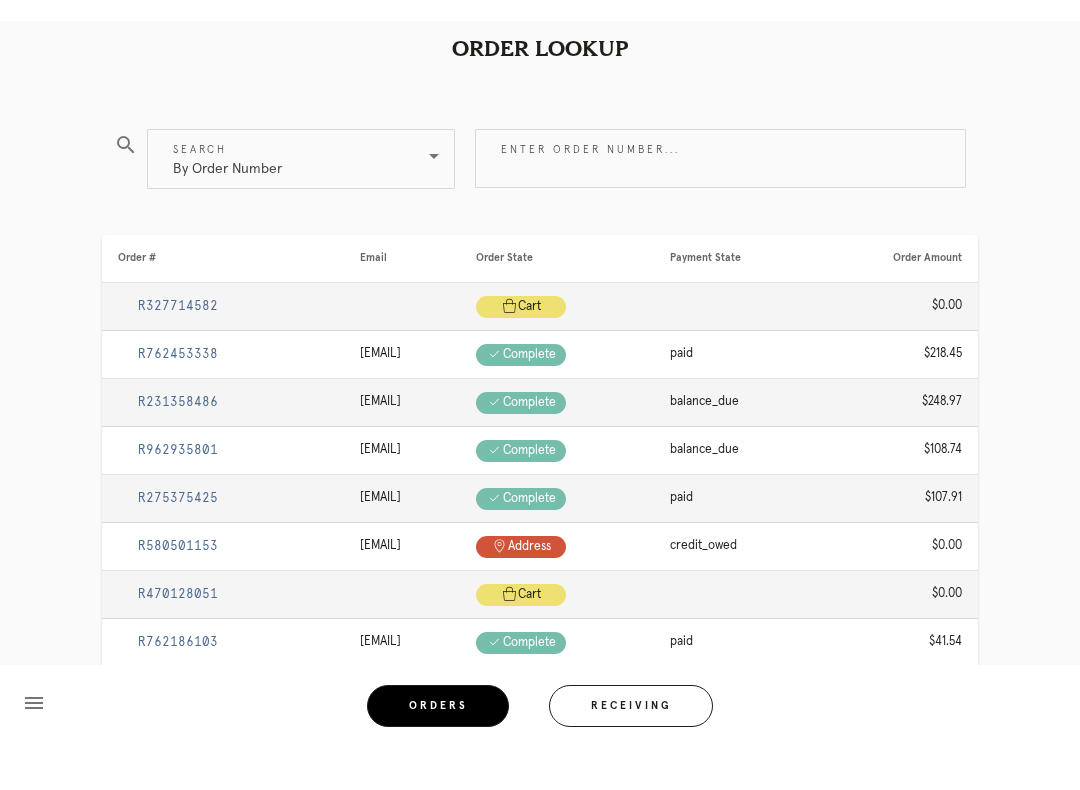 click on "Receiving" at bounding box center (631, 750) 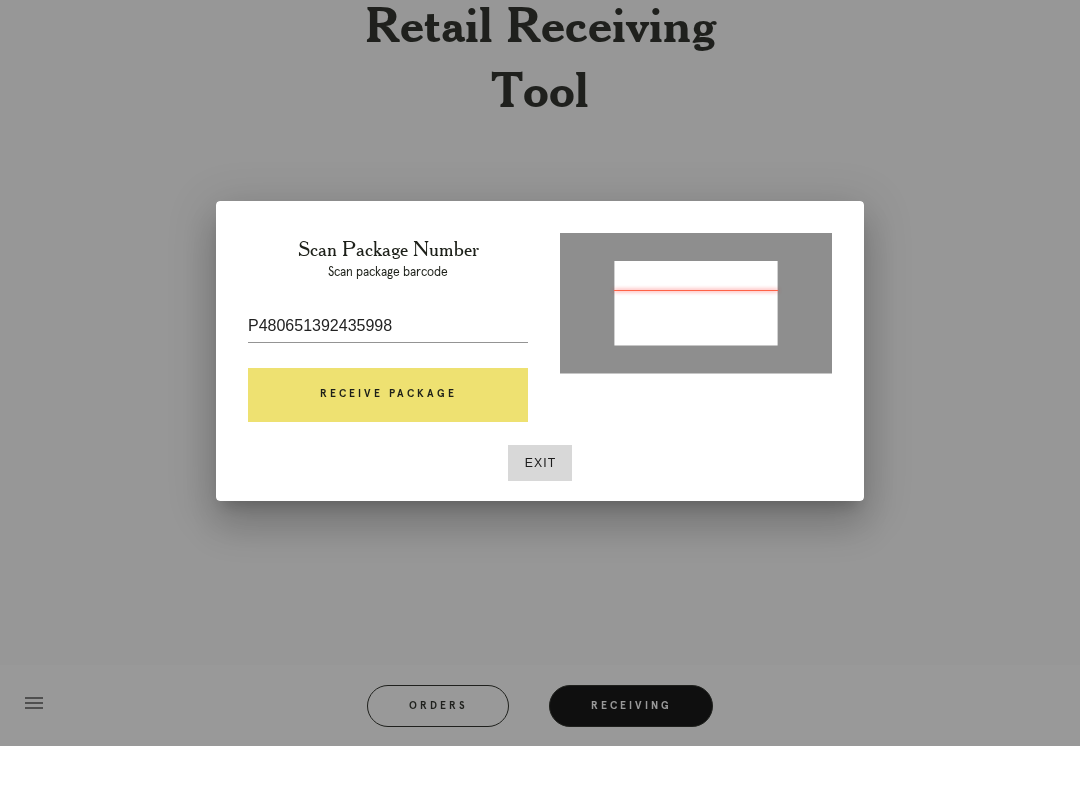 click on "Receive Package" at bounding box center (388, 439) 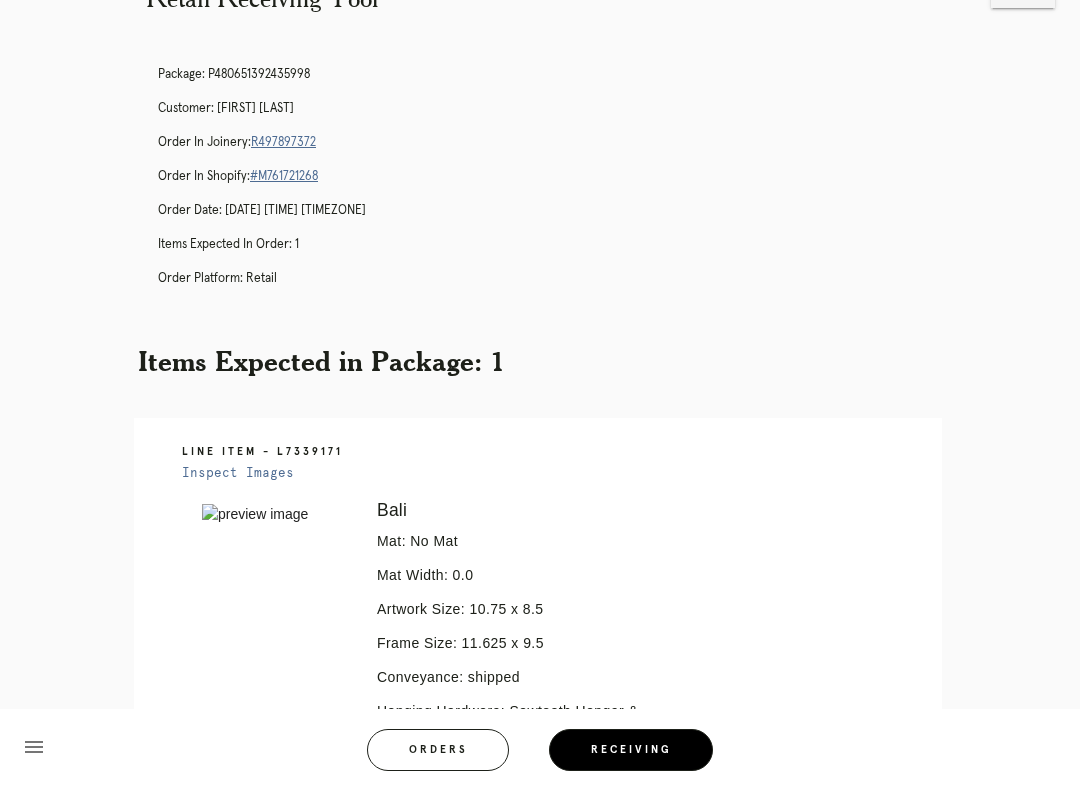 scroll, scrollTop: 65, scrollLeft: 0, axis: vertical 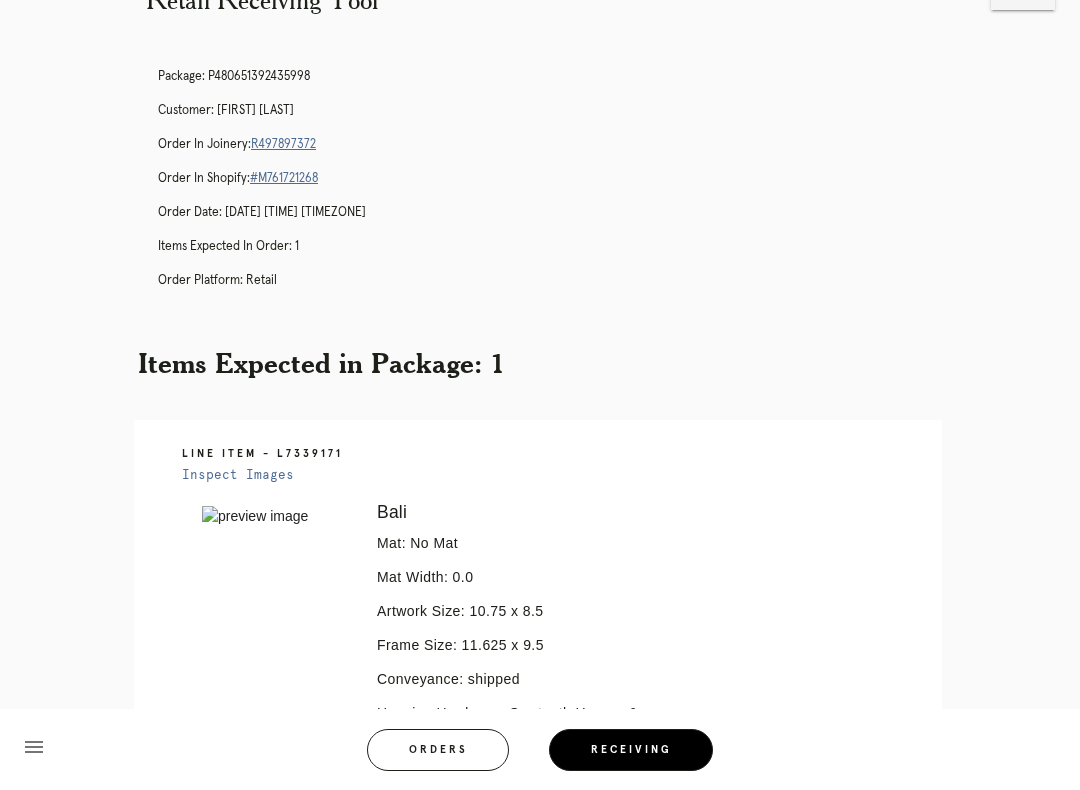 click on "R497897372" at bounding box center [283, 144] 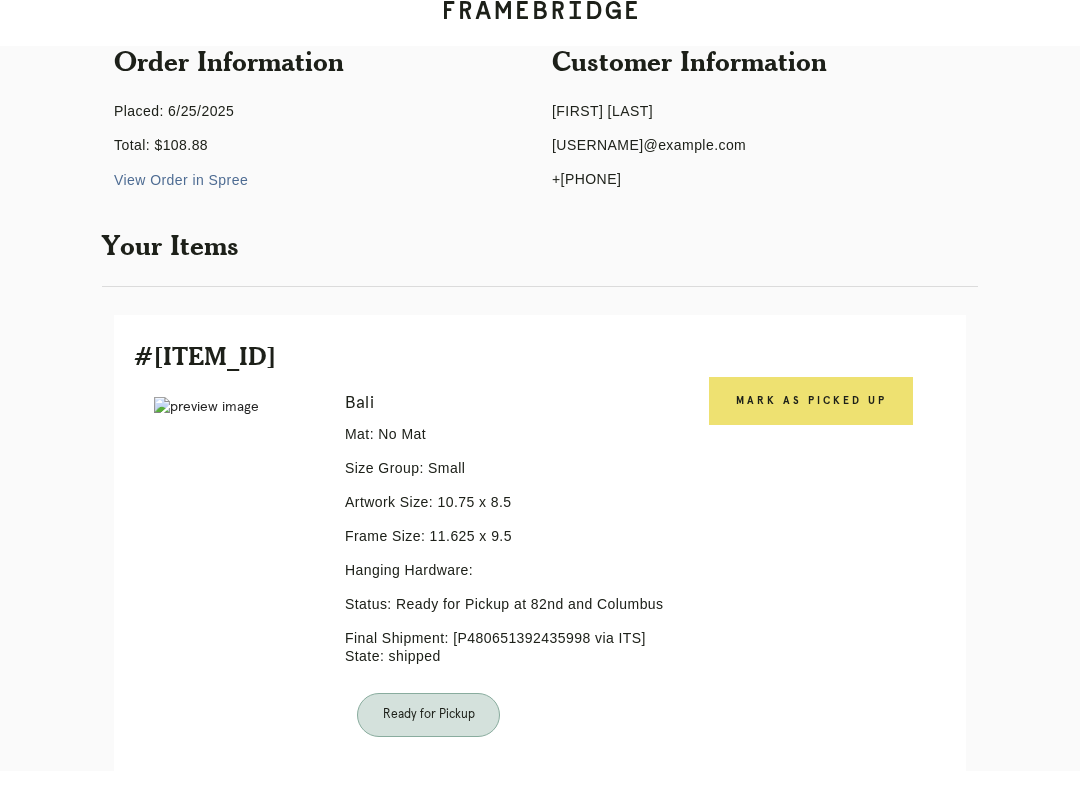 scroll, scrollTop: 203, scrollLeft: 0, axis: vertical 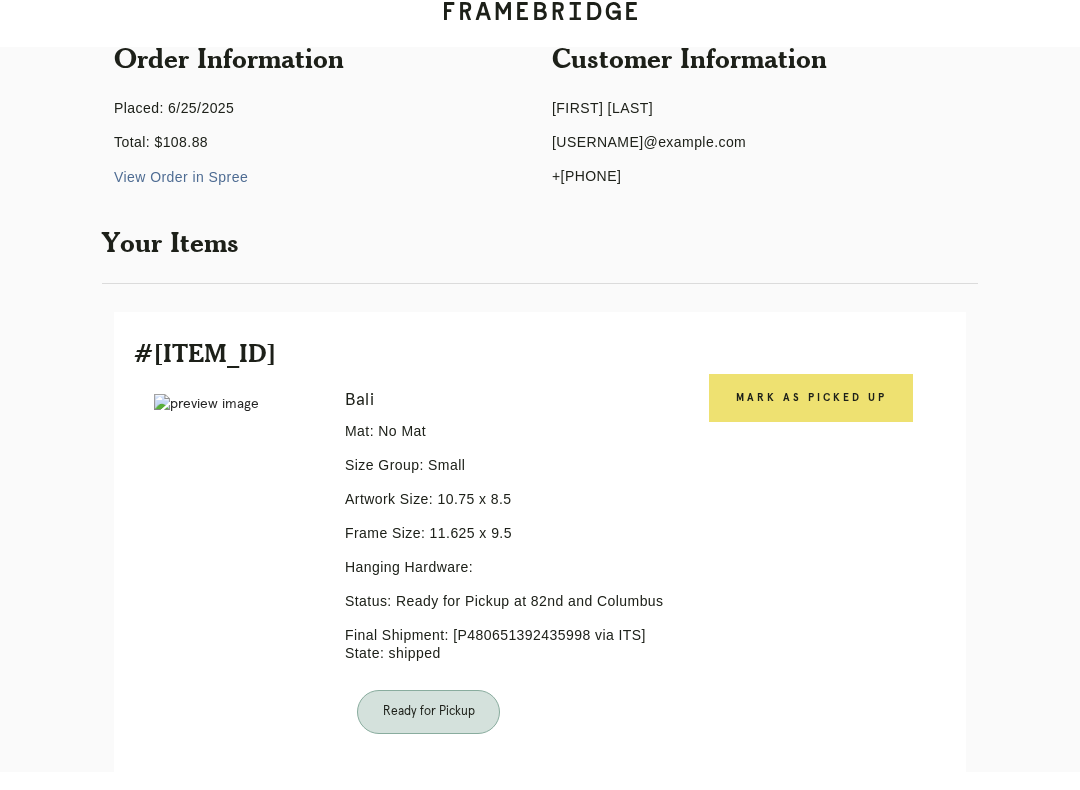 click on "Mark as Picked Up" at bounding box center (811, 416) 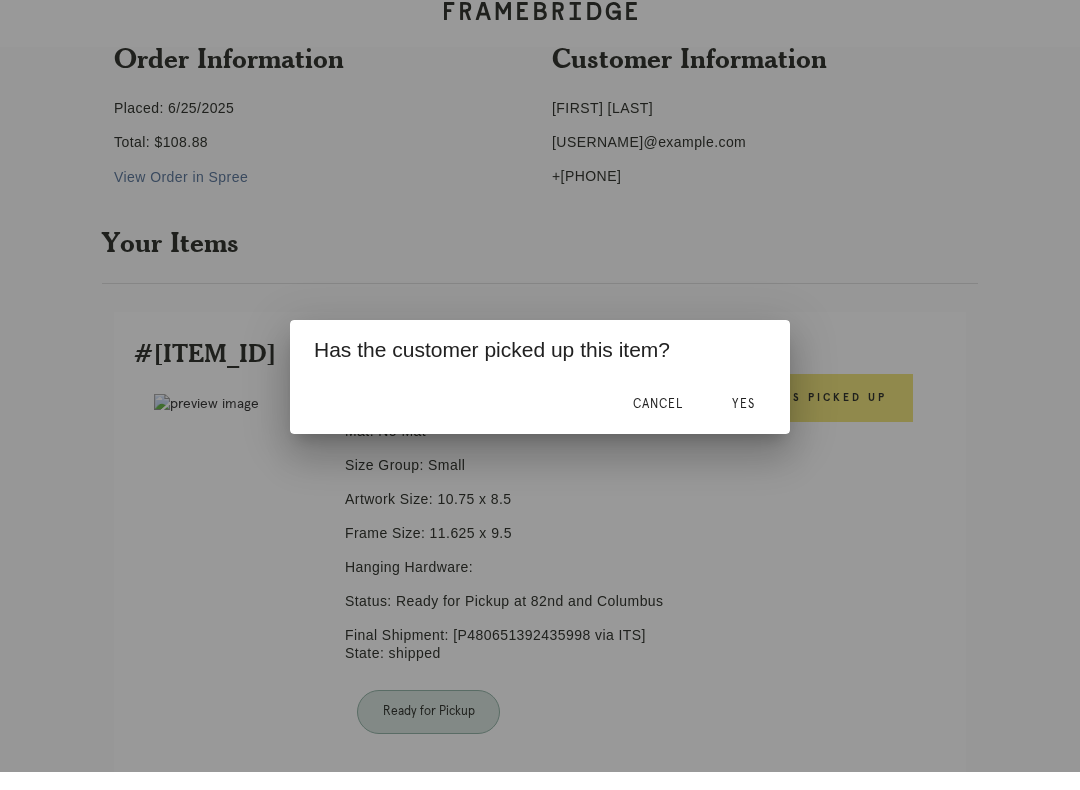 click on "Yes" at bounding box center [743, 422] 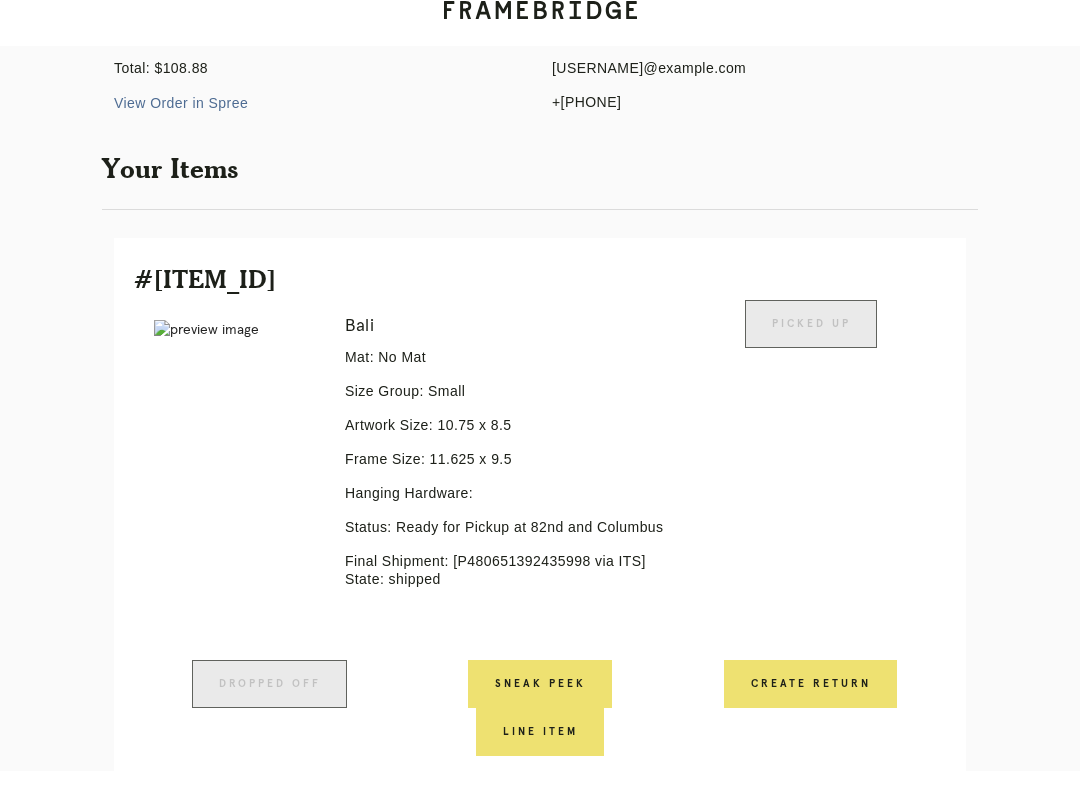 scroll, scrollTop: 409, scrollLeft: 0, axis: vertical 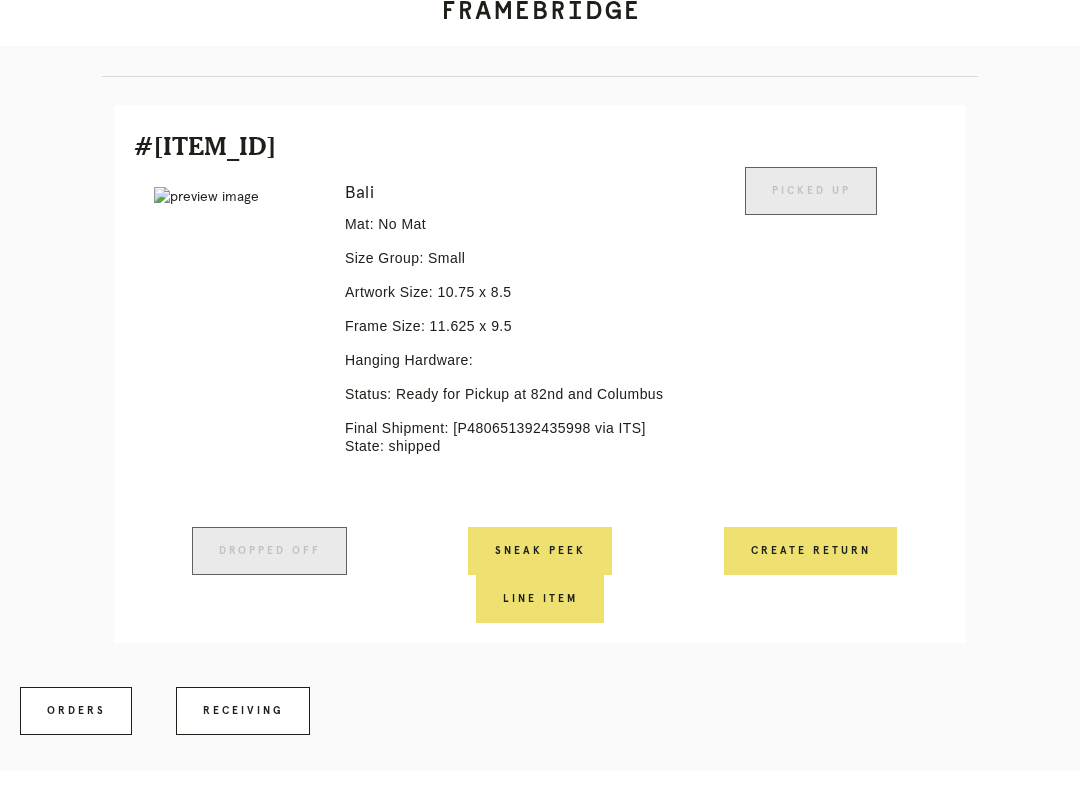 click on "Receiving" at bounding box center (243, 730) 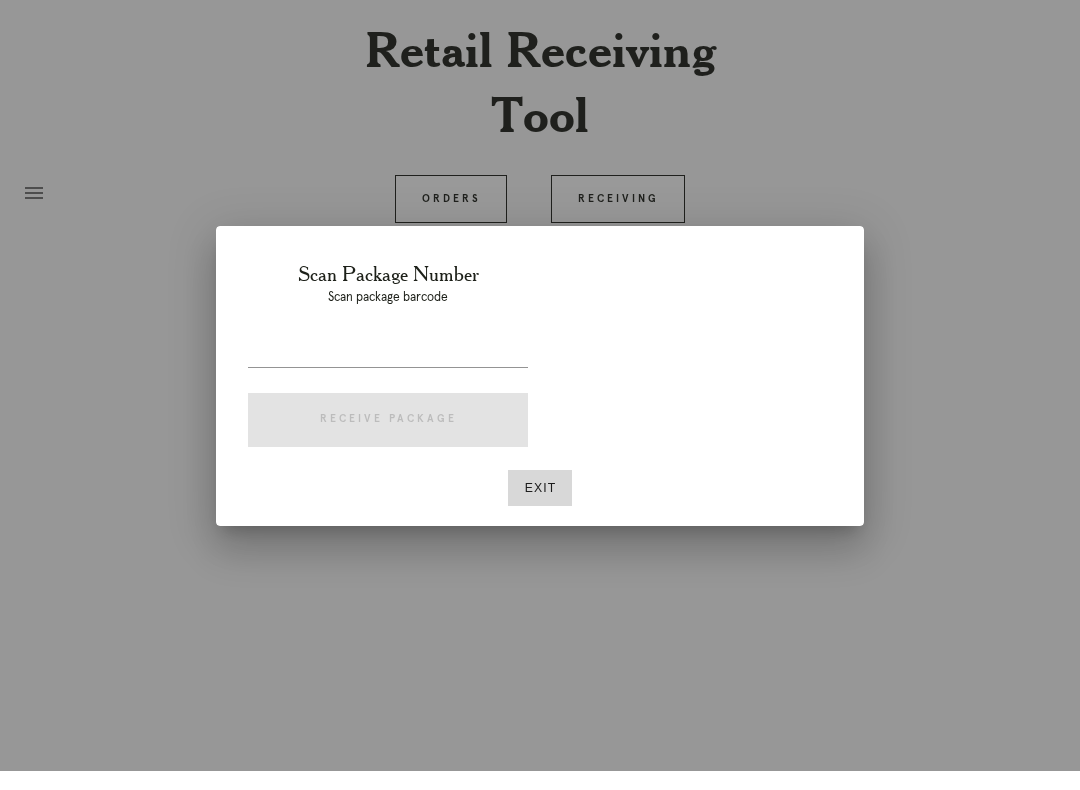 scroll, scrollTop: 0, scrollLeft: 0, axis: both 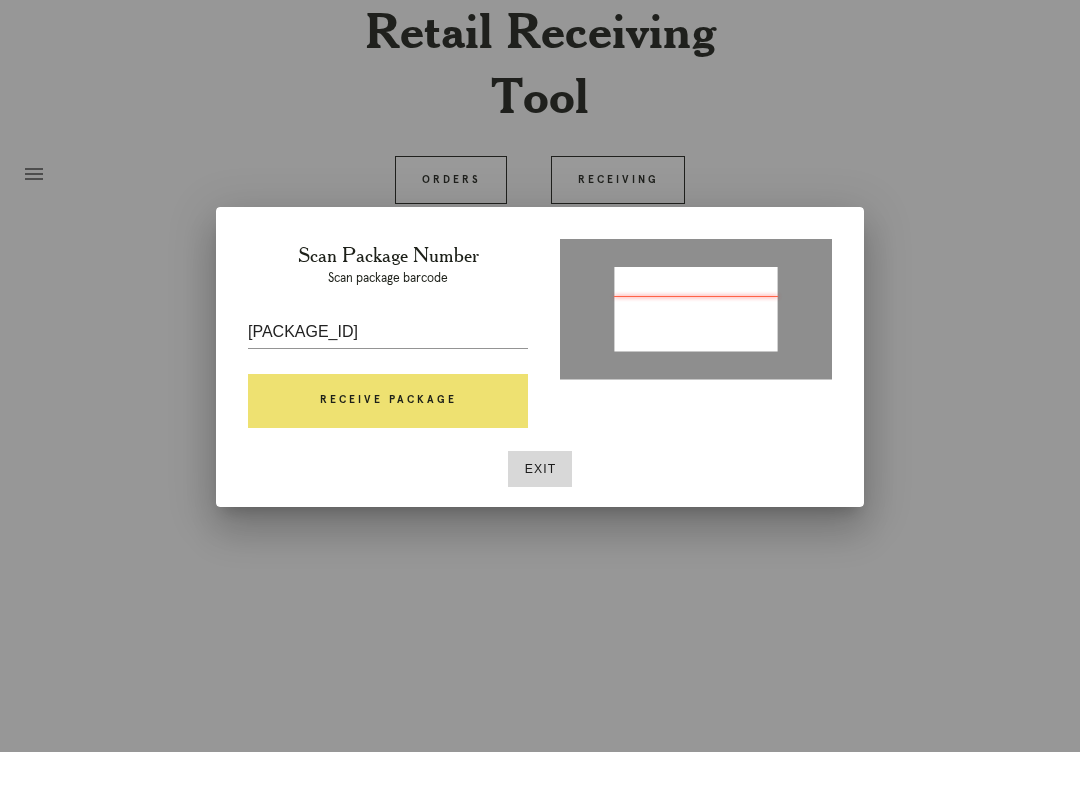 click on "Receive Package" at bounding box center (388, 439) 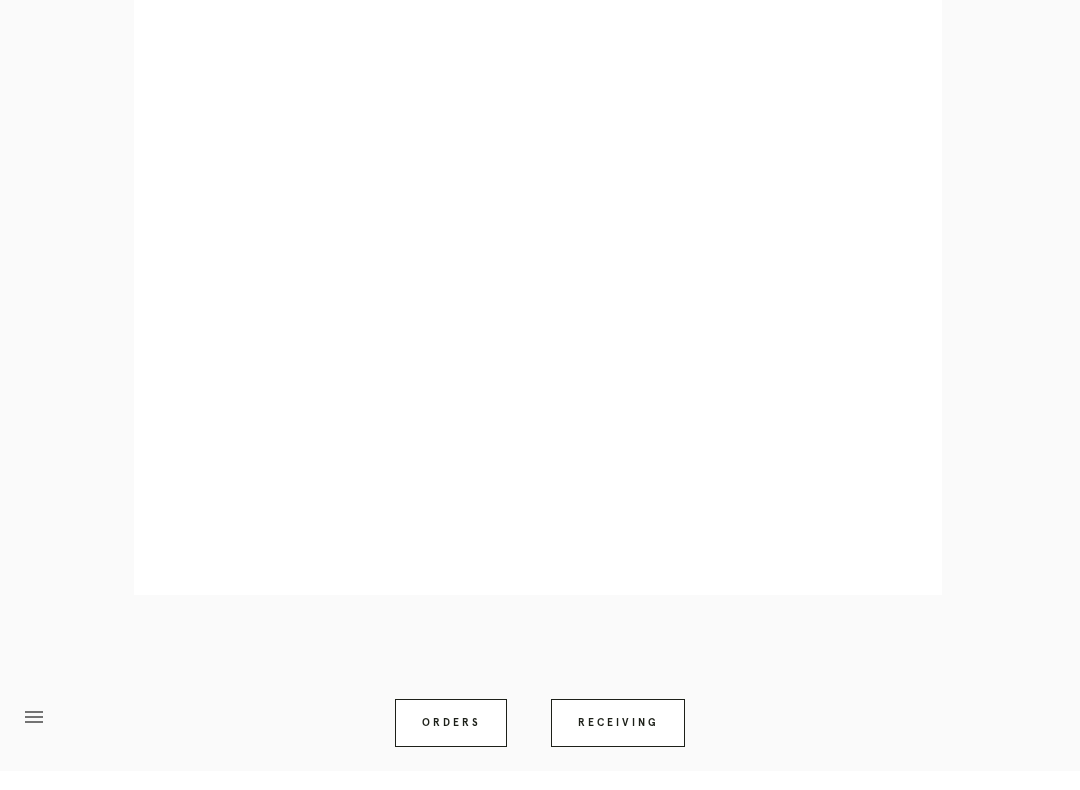 scroll, scrollTop: 873, scrollLeft: 0, axis: vertical 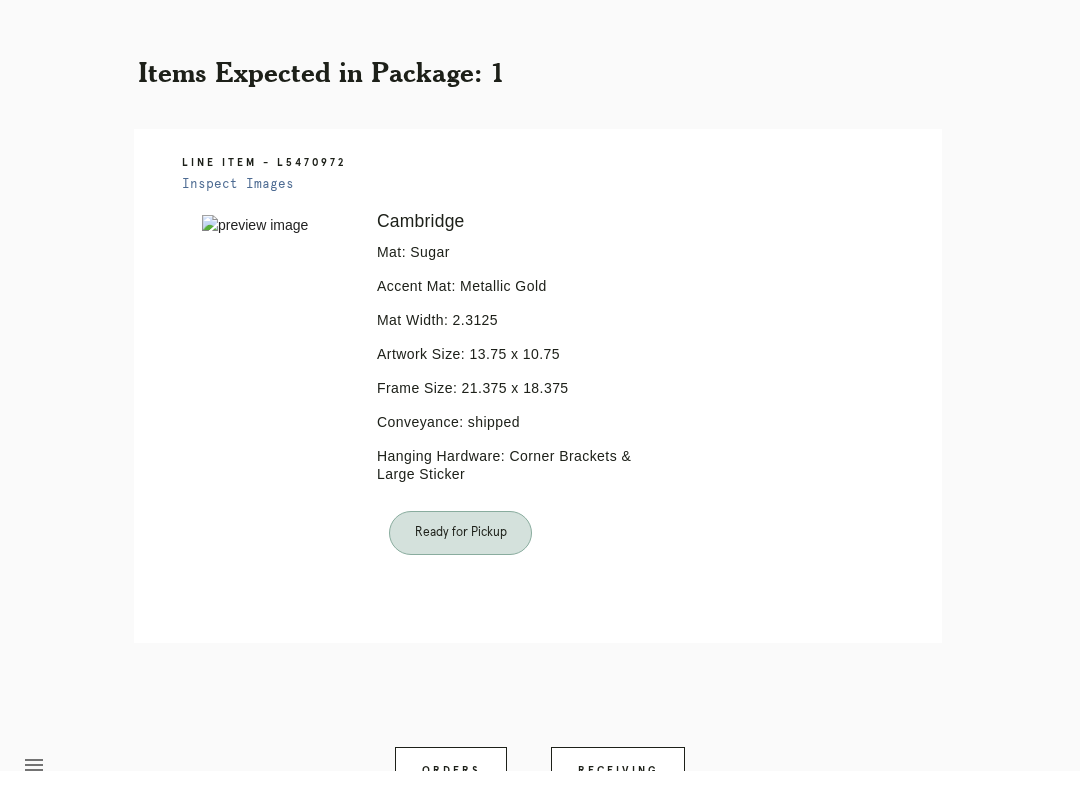 click on "Orders" at bounding box center [451, 790] 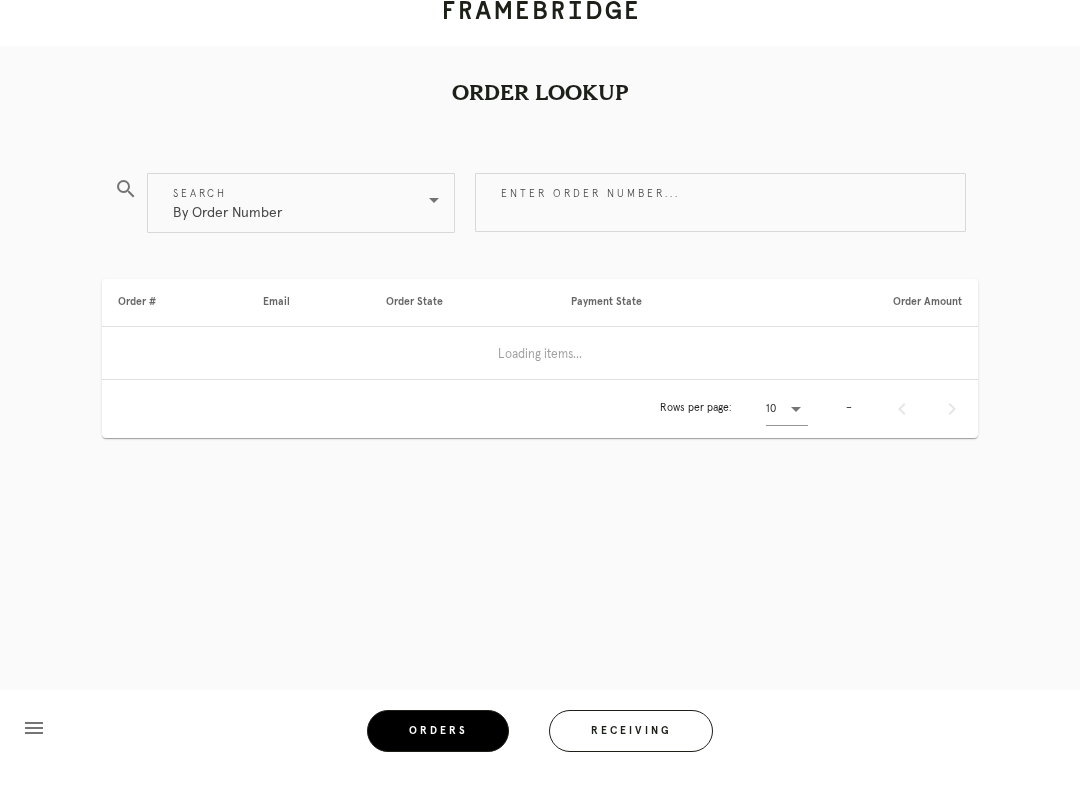 scroll, scrollTop: 0, scrollLeft: 0, axis: both 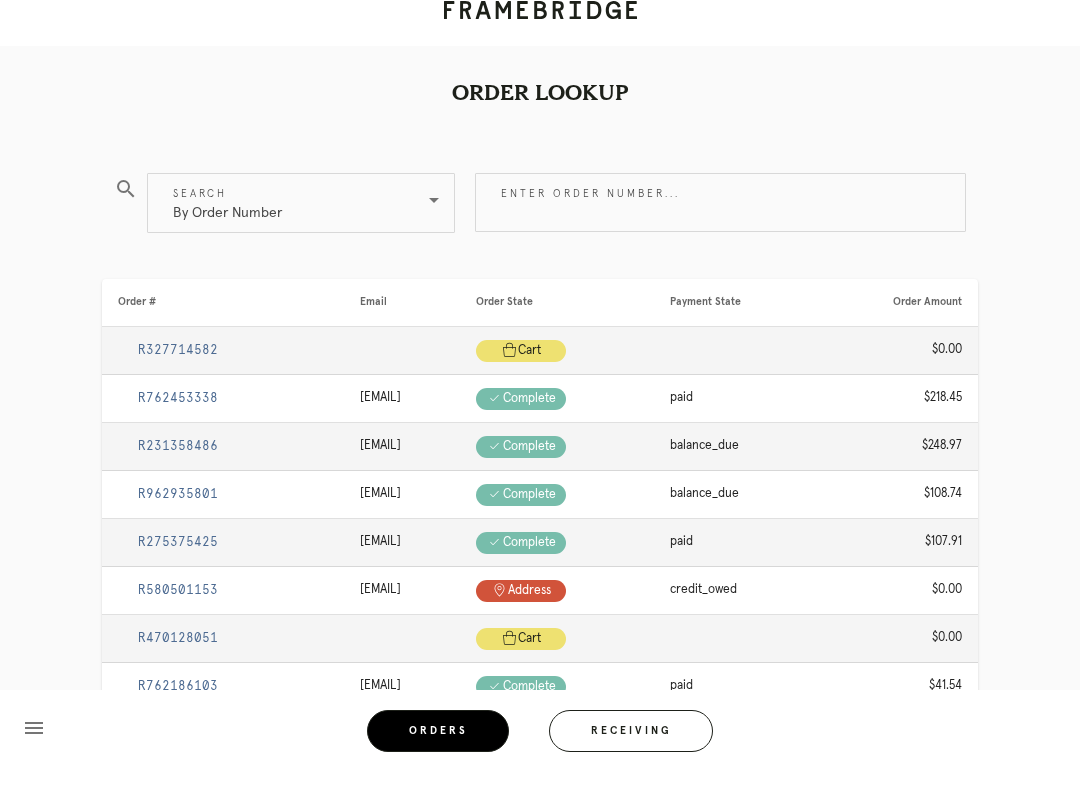 click on "Receiving" at bounding box center (631, 750) 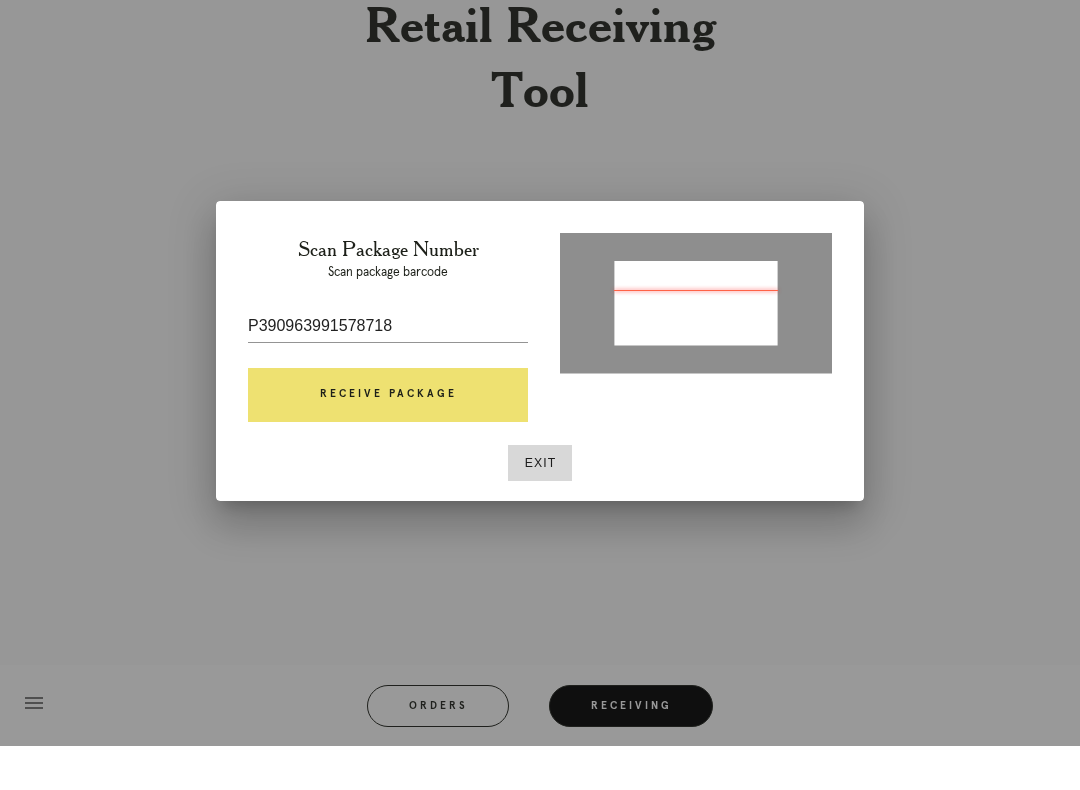 click on "Receive Package" at bounding box center (388, 439) 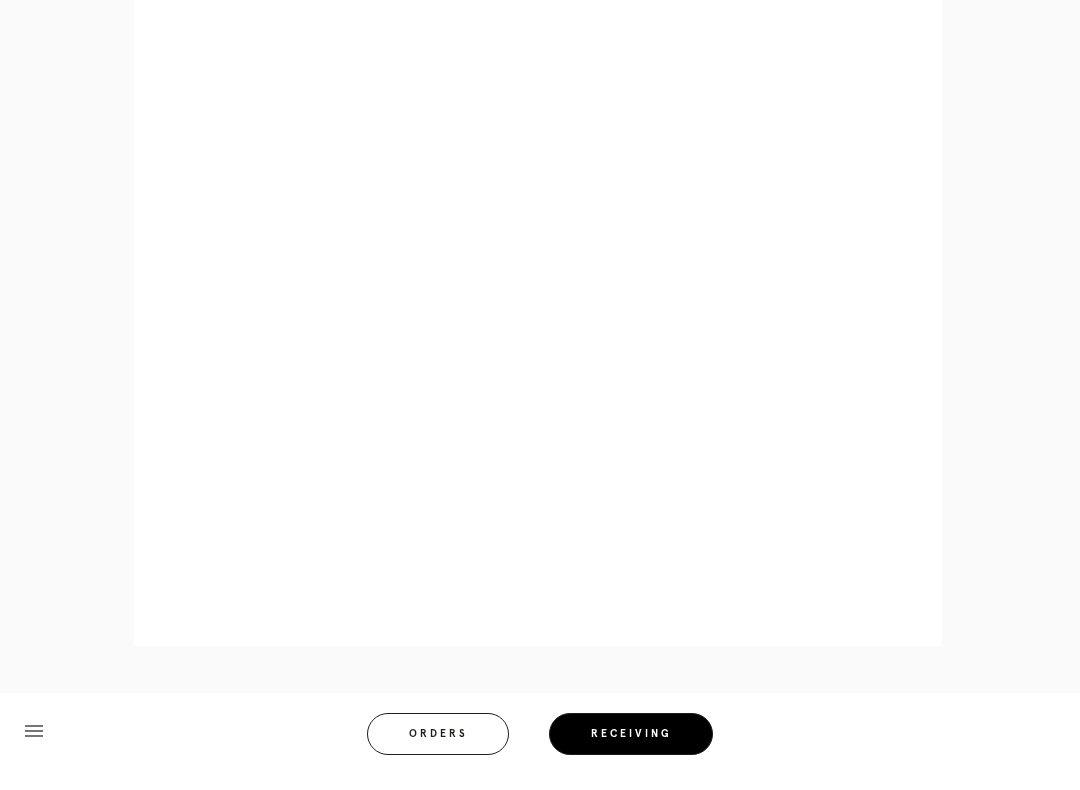 scroll, scrollTop: 945, scrollLeft: 0, axis: vertical 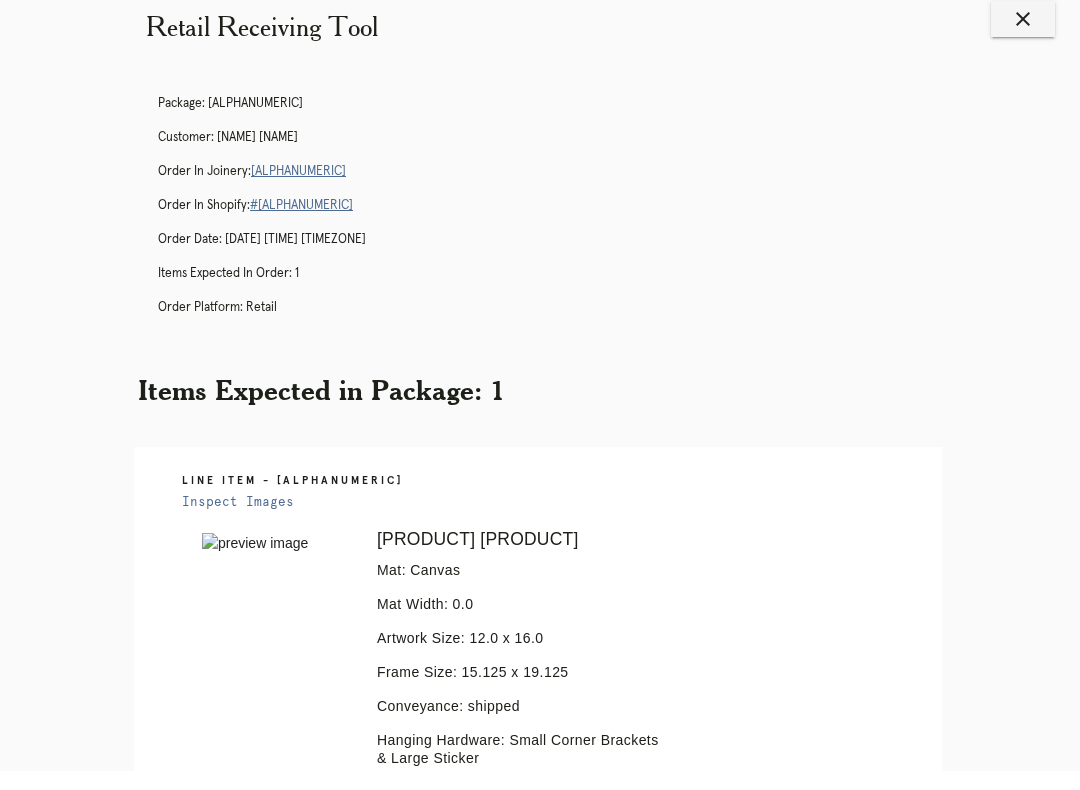 click on "Orders" at bounding box center (451, 1199) 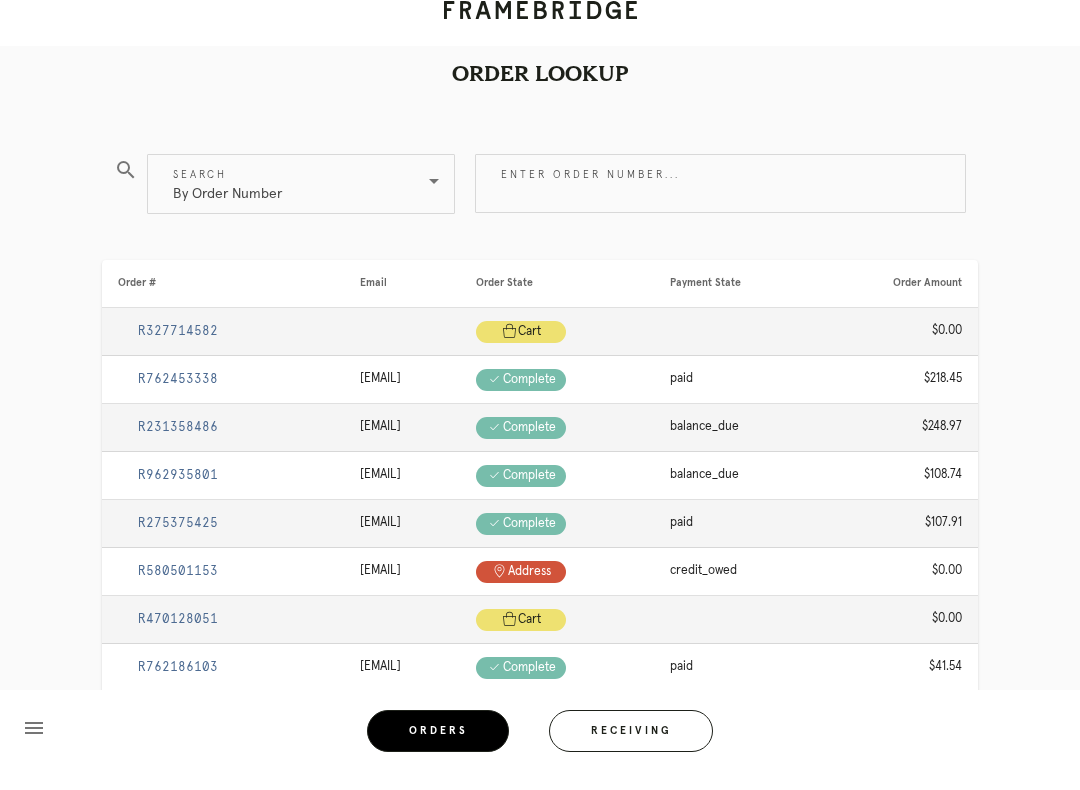 click on "Receiving" at bounding box center [631, 750] 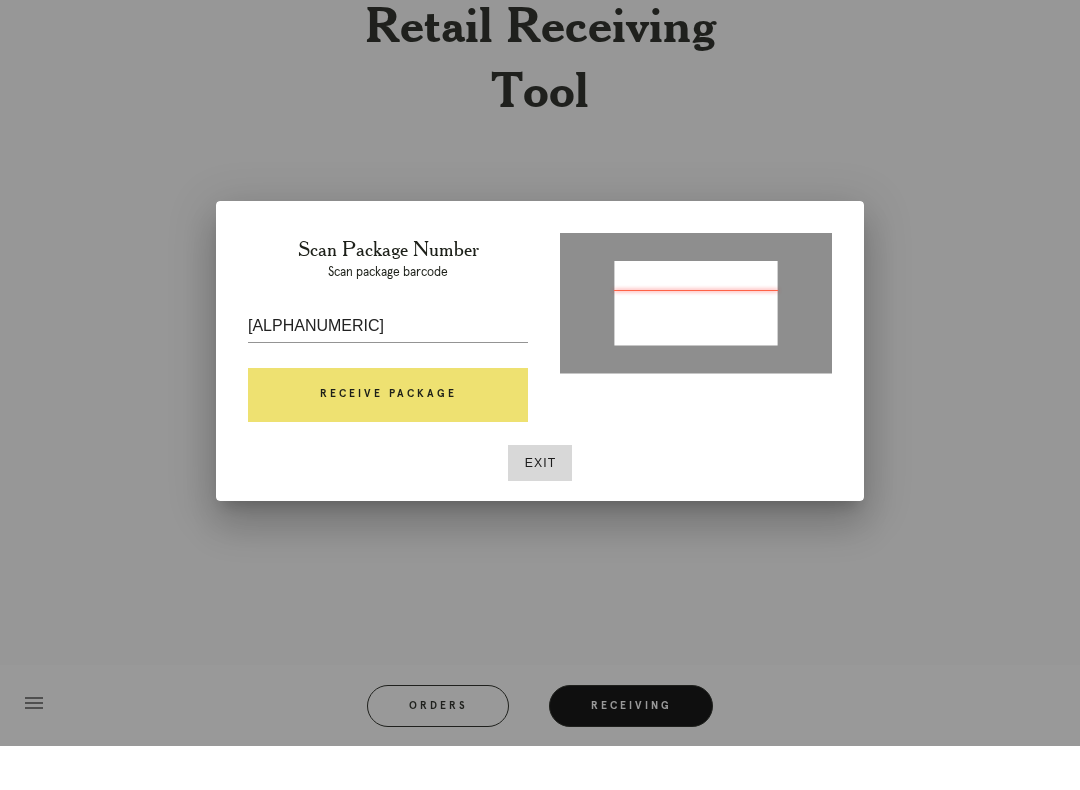 click on "Receive Package" at bounding box center (388, 439) 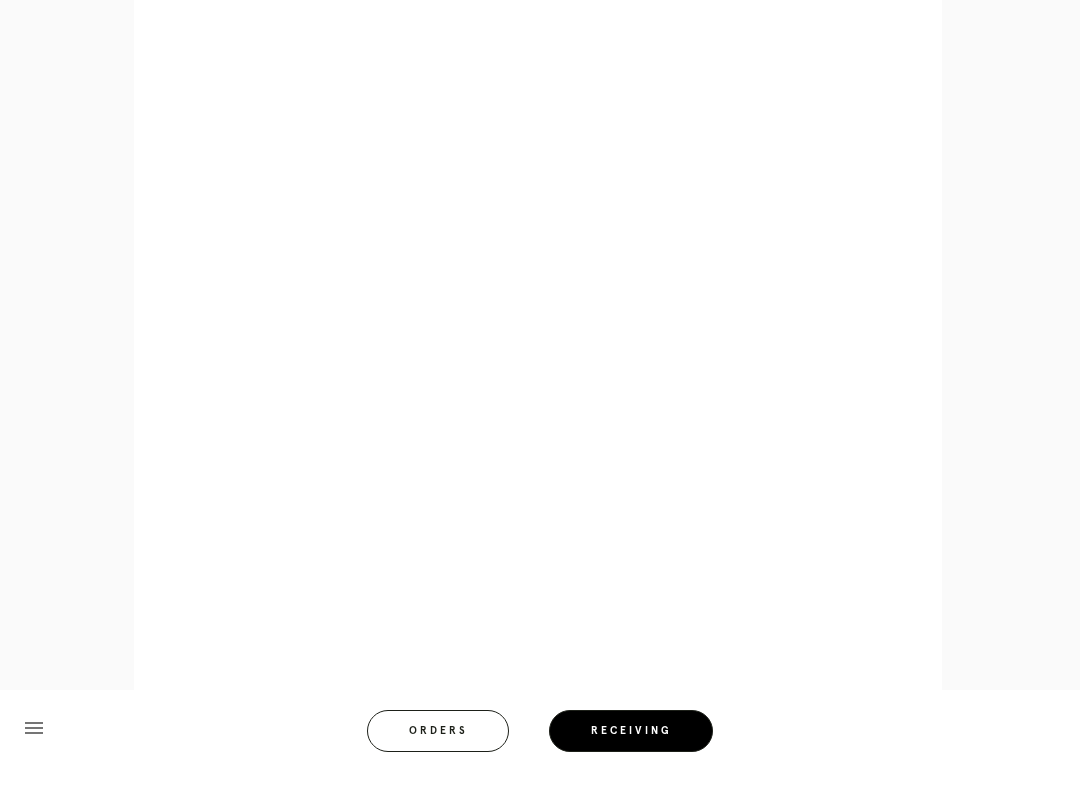 scroll, scrollTop: 993, scrollLeft: 0, axis: vertical 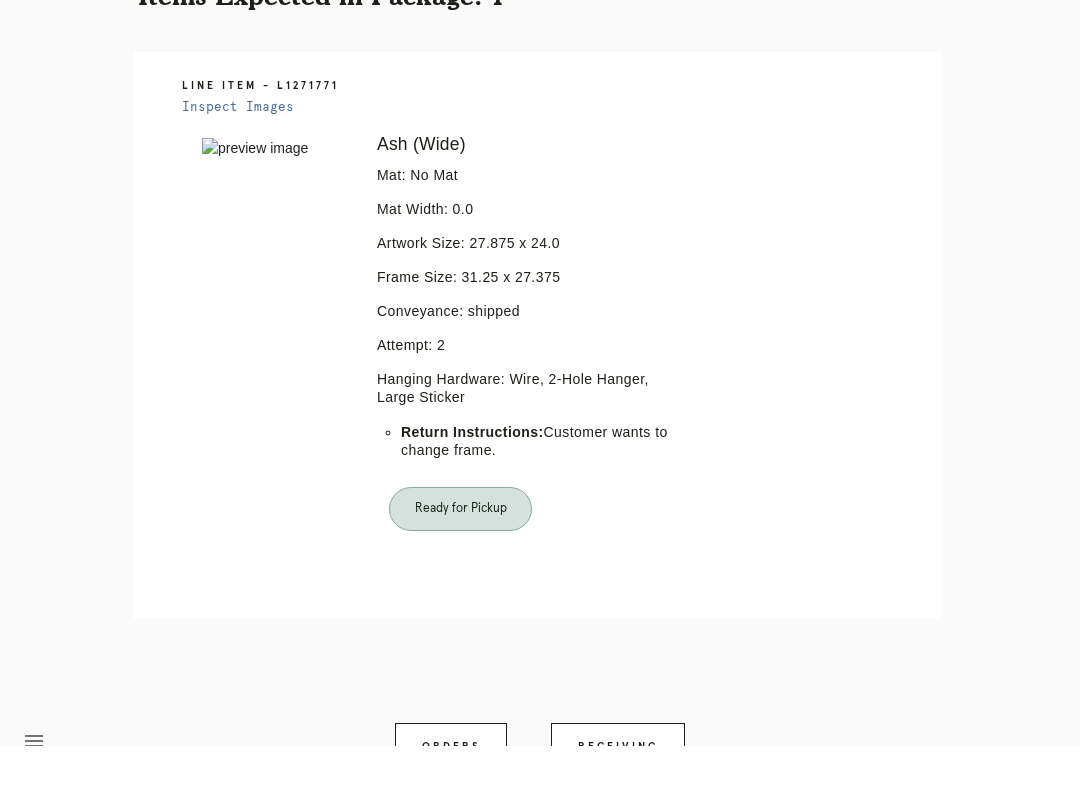click on "Retail Receiving Tool   close   Package: P805803169128449   Customer: [FIRST] [LAST]
Order in Joinery:
R438994961
Order in Shopify:
#M761714675
Order Date:
[DATE]  [TIME] [TIMEZONE]
Items Expected in Order: 1   Order Platform: retail     Items Expected in Package:  1
Line Item - L1271771
Inspect Images
Error retreiving frame spec #9667103
Ash (Wide)
Mat: No Mat
Mat Width: 0.0
Artwork Size:
27.875
x
24.0
Frame Size:
31.25
x
27.375
Conveyance: shipped
Attempt: 2
Hanging Hardware: Wire, 2-Hole Hanger, Large Sticker
Return Instructions:
Customer wants to change frame.
Ready for Pickup" at bounding box center (540, 201) 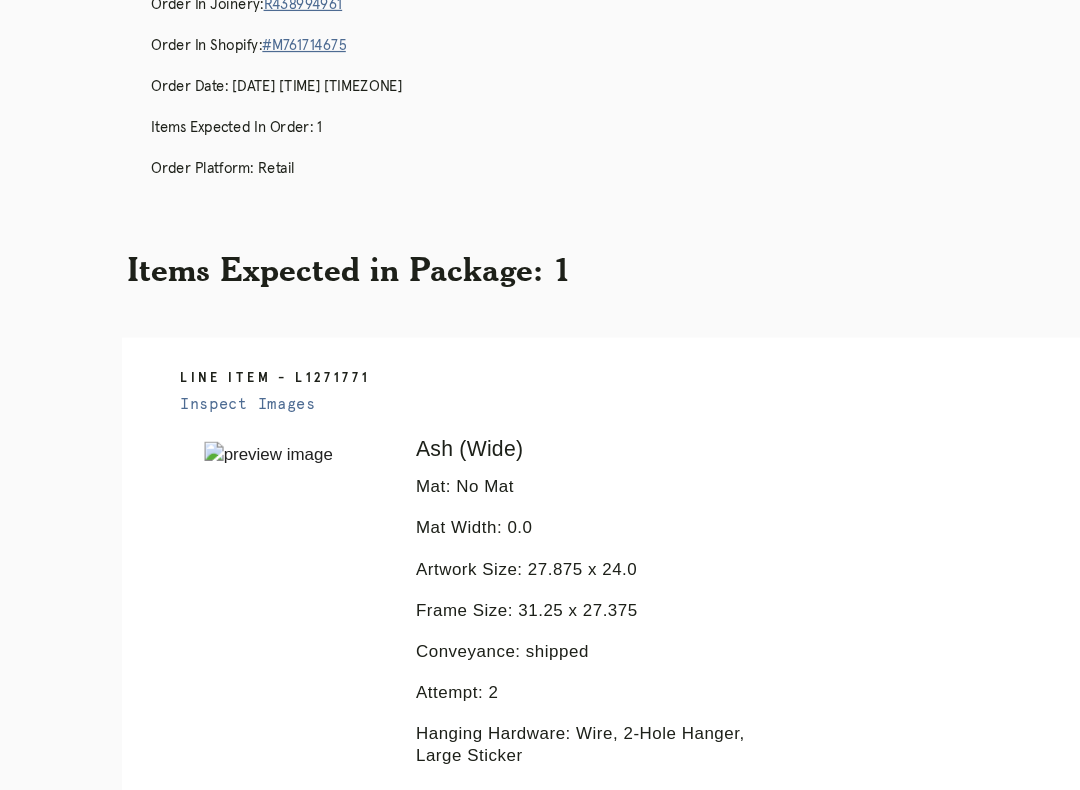 scroll, scrollTop: 0, scrollLeft: 0, axis: both 